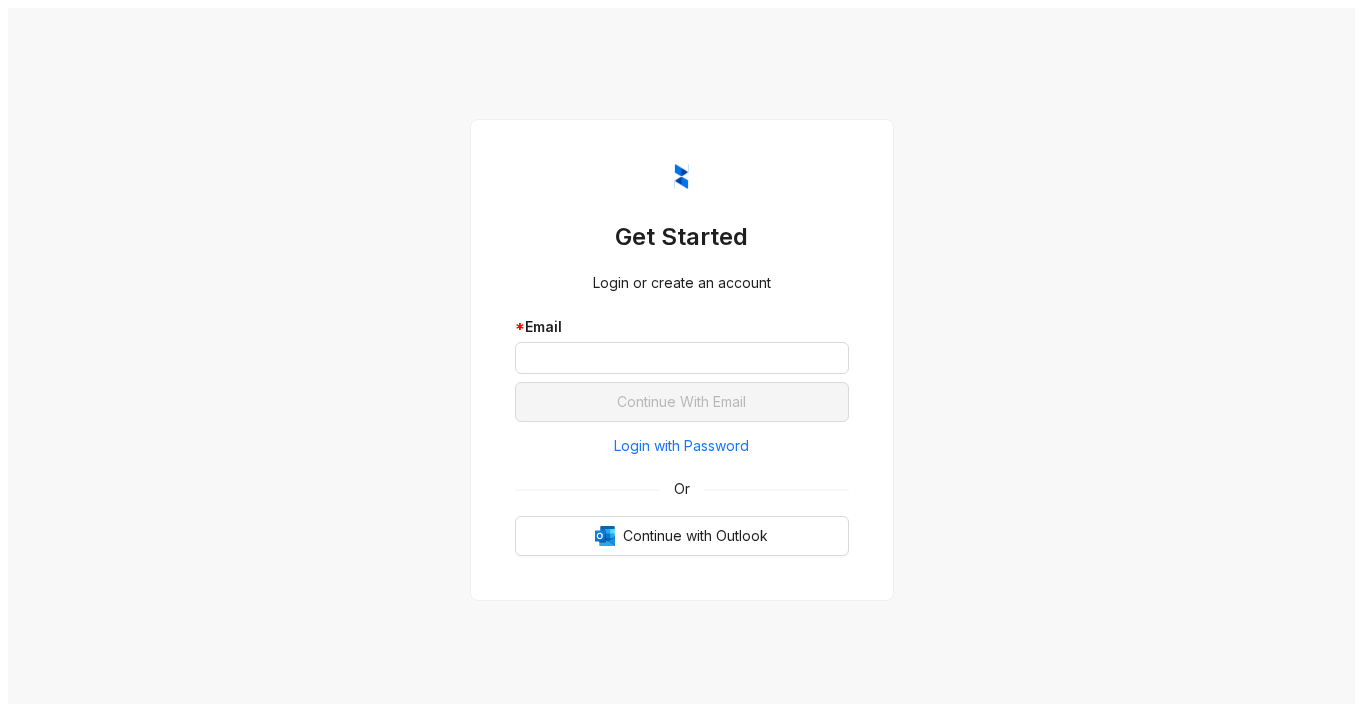 scroll, scrollTop: 0, scrollLeft: 0, axis: both 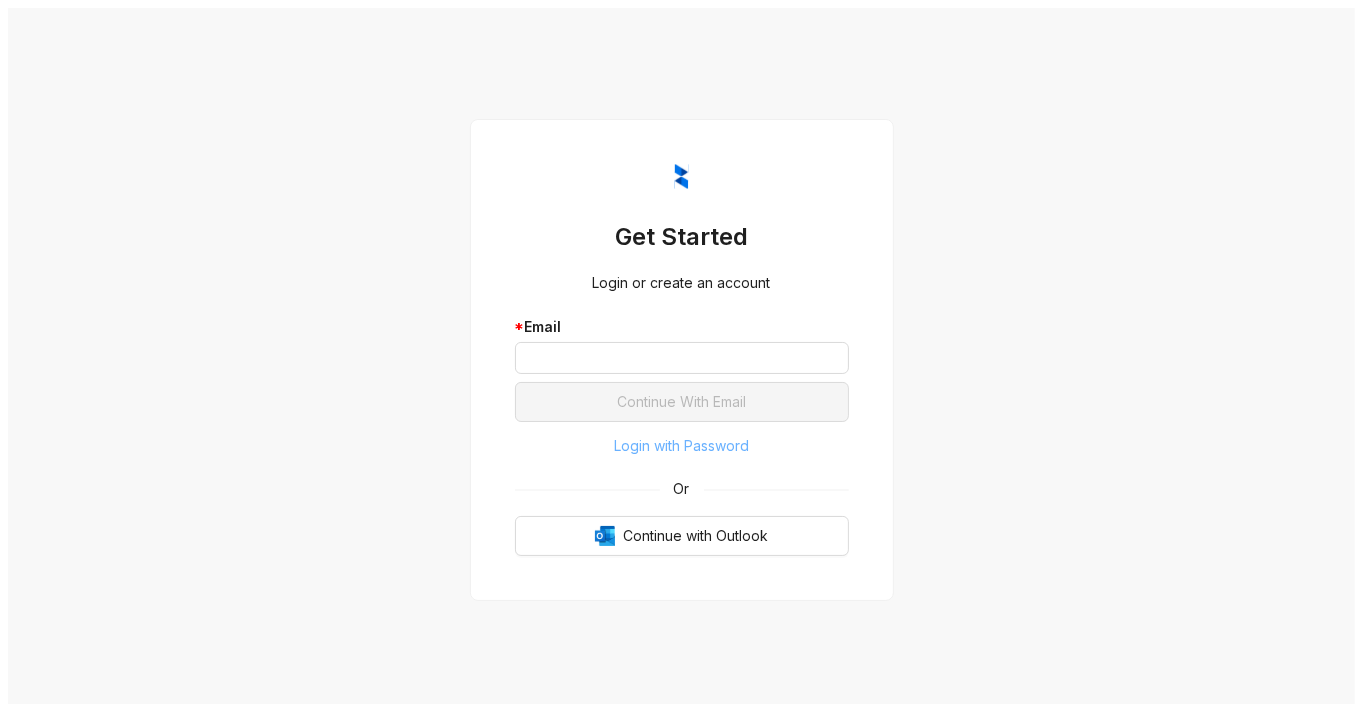 click on "Login with Password" at bounding box center [681, 446] 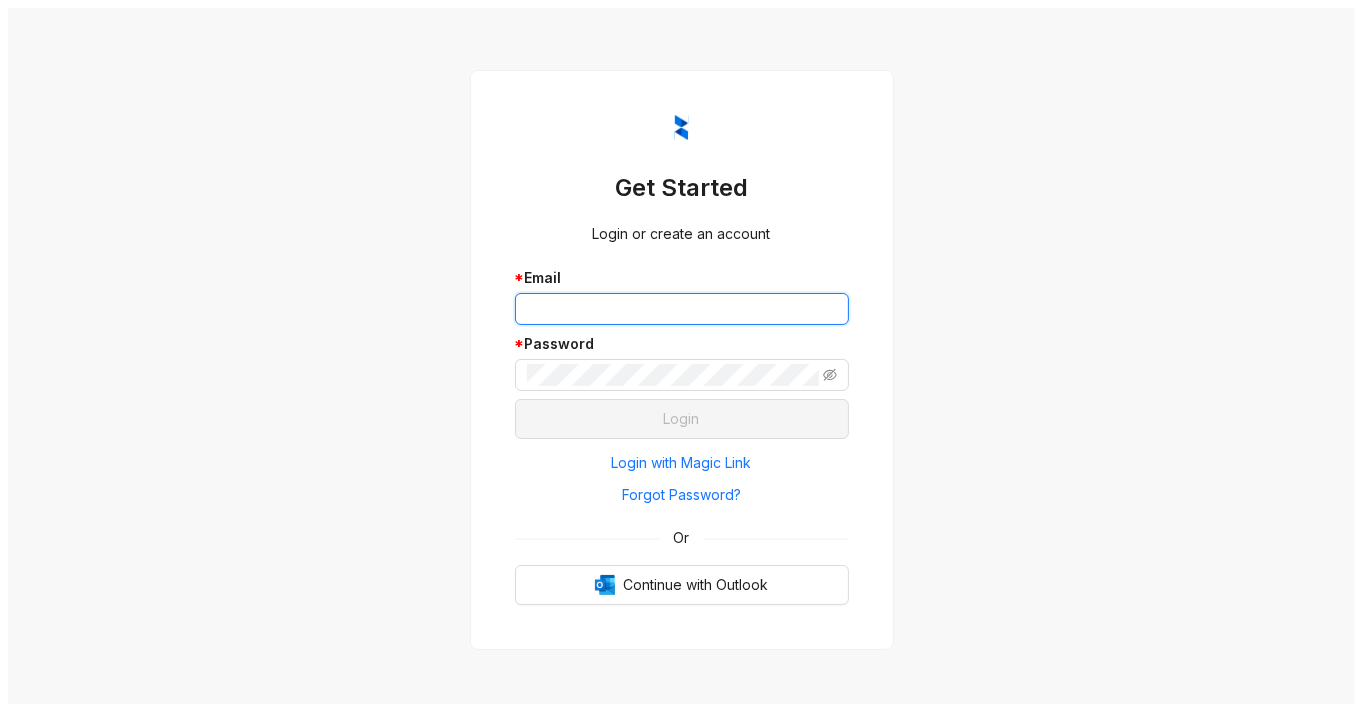 click at bounding box center (682, 309) 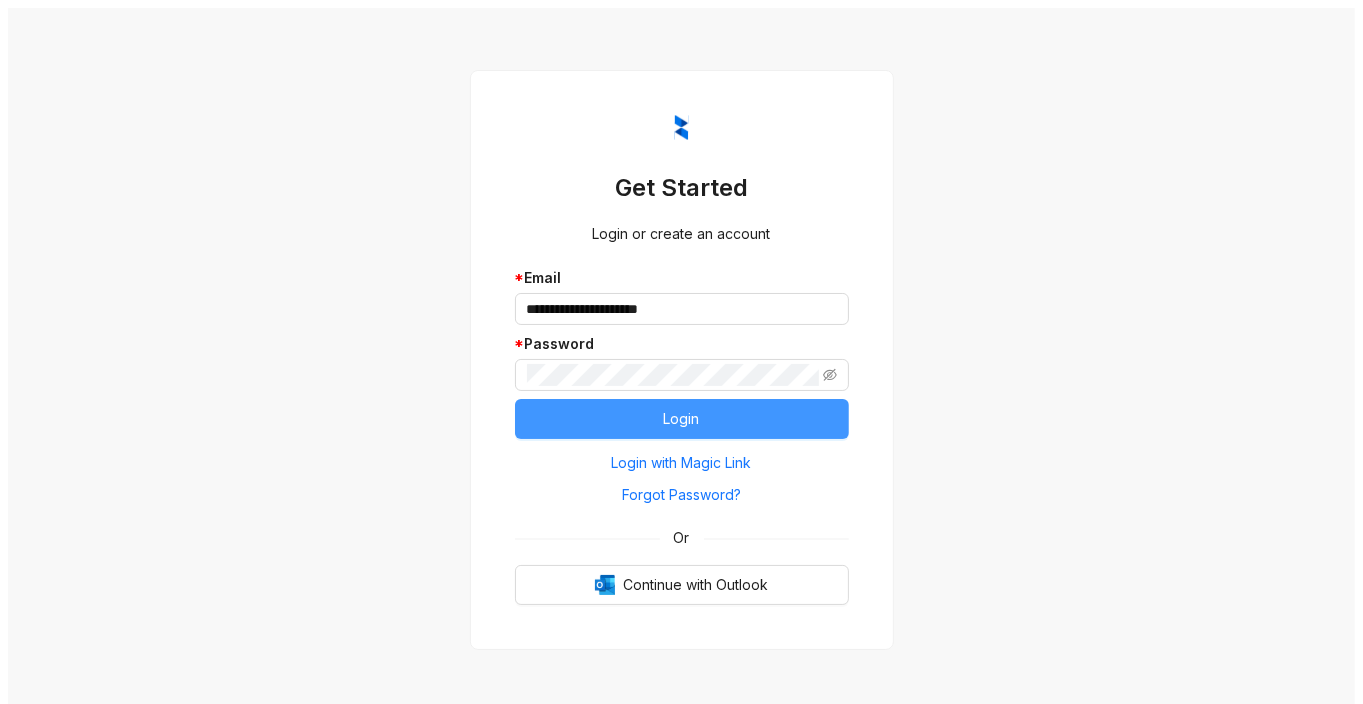 click on "Login" at bounding box center [682, 419] 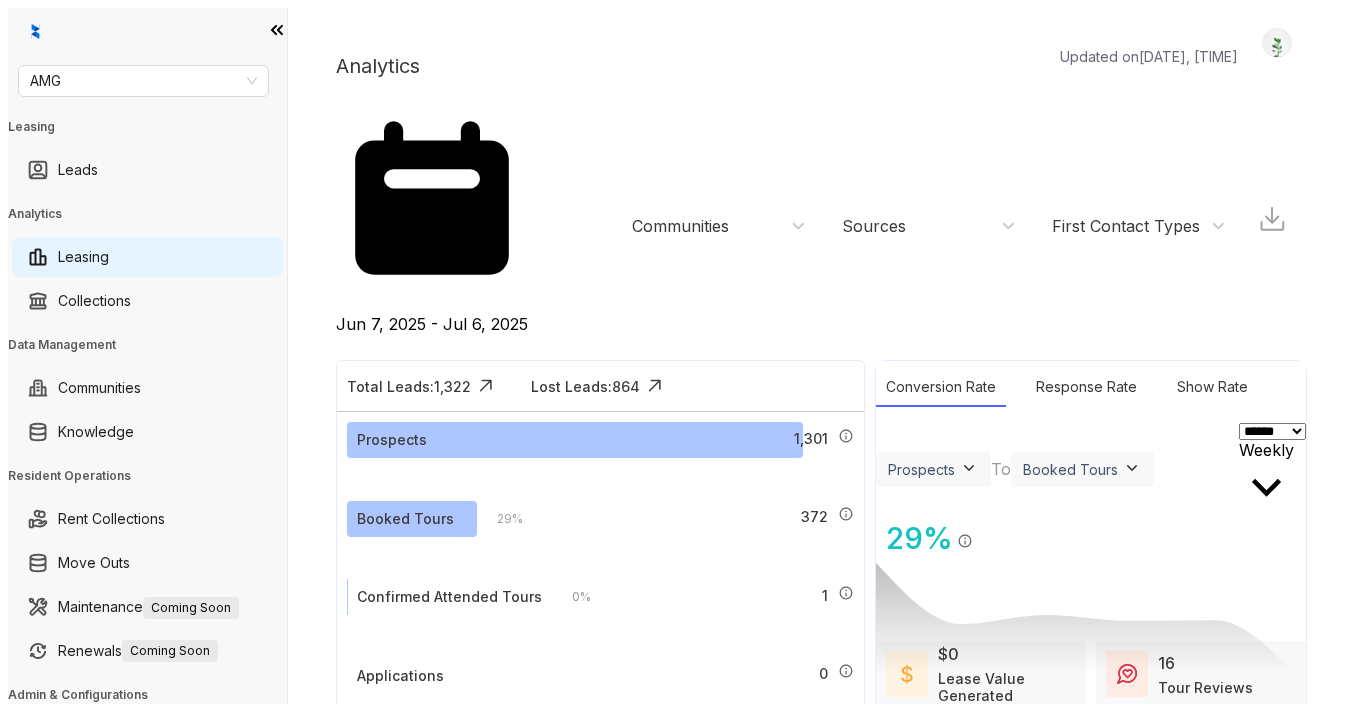 scroll, scrollTop: 0, scrollLeft: 0, axis: both 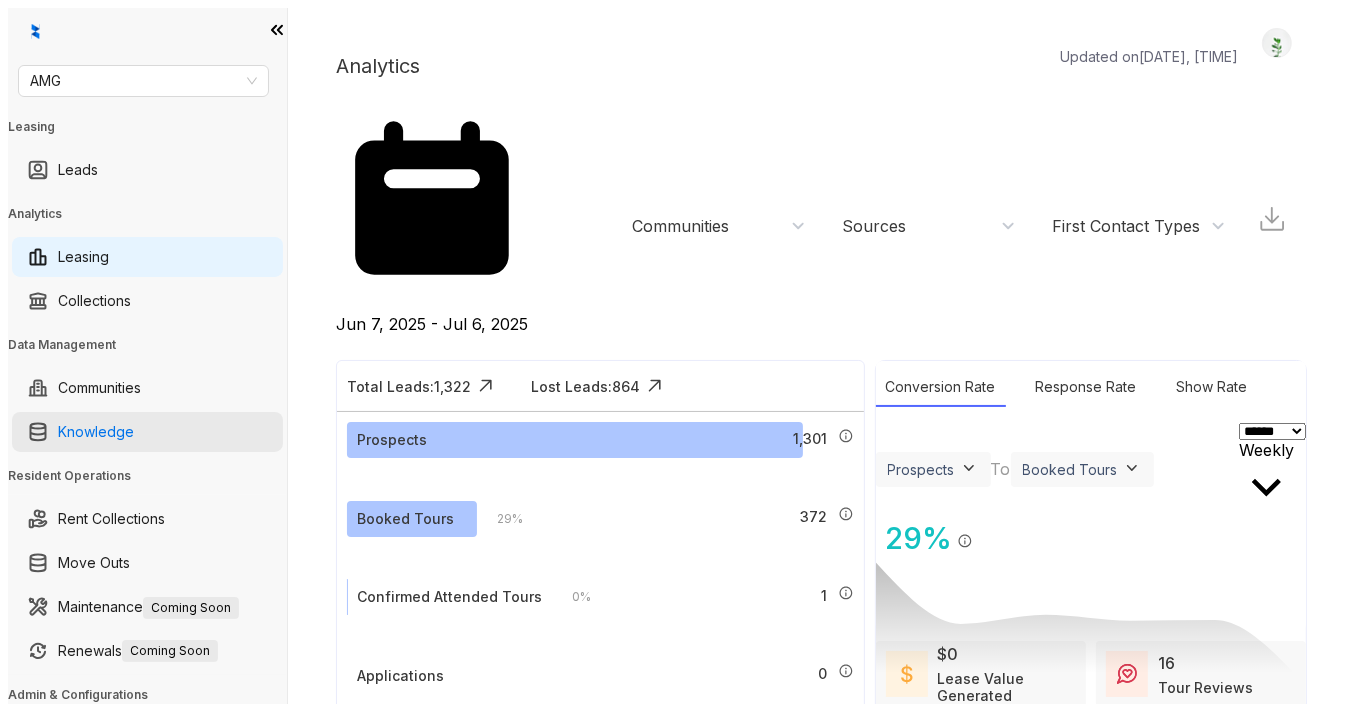 click on "Knowledge" at bounding box center [96, 432] 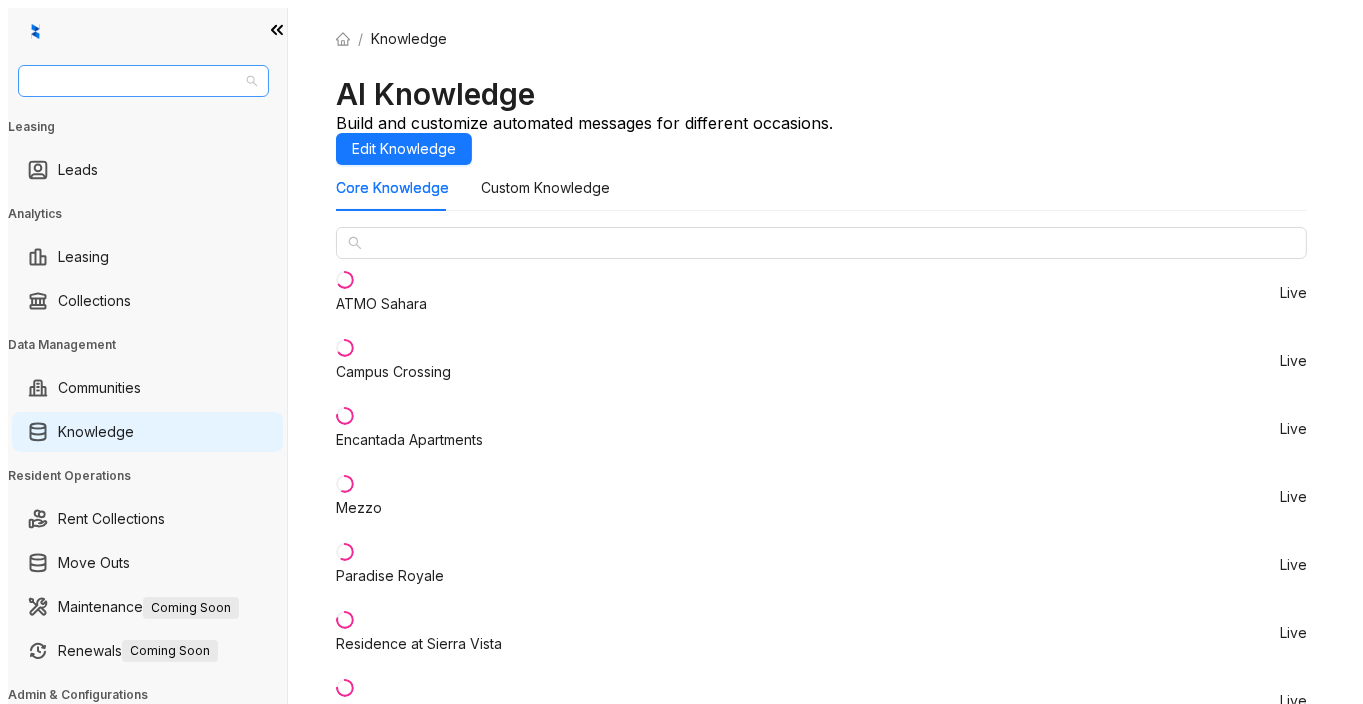 click on "AMG" at bounding box center [143, 81] 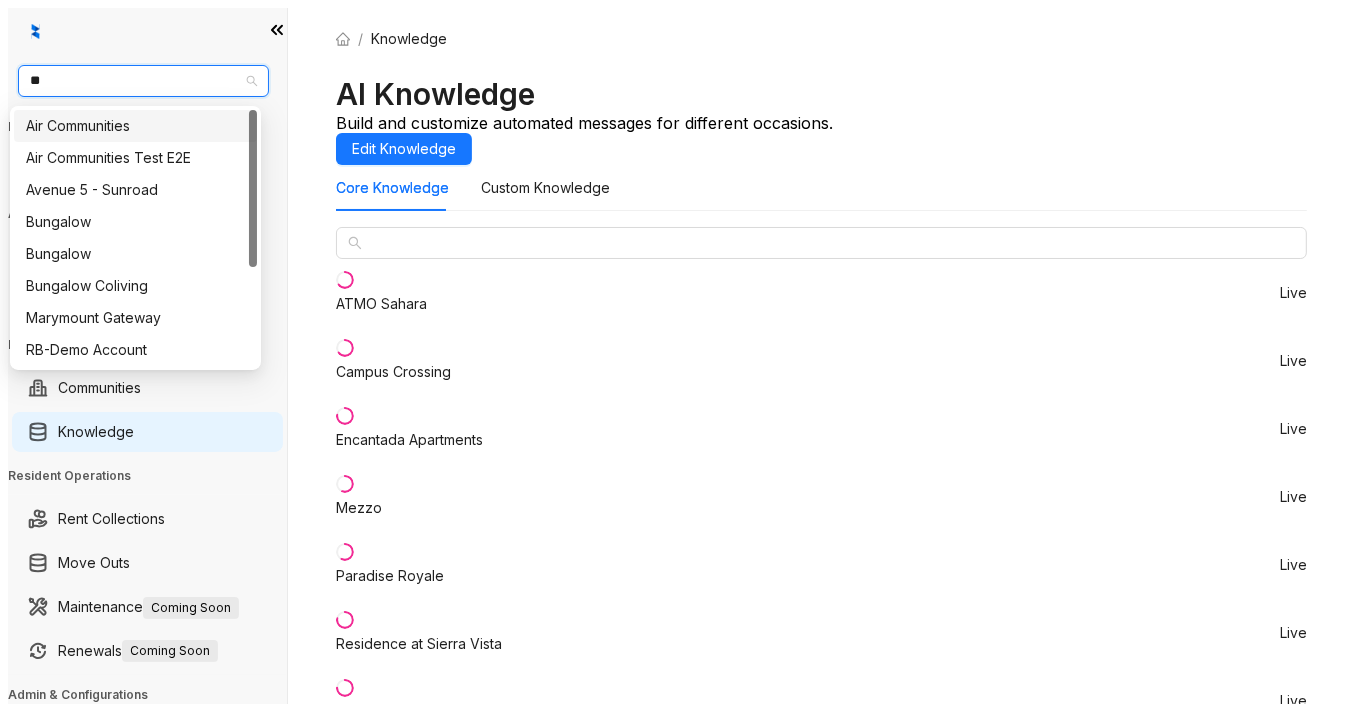 type on "***" 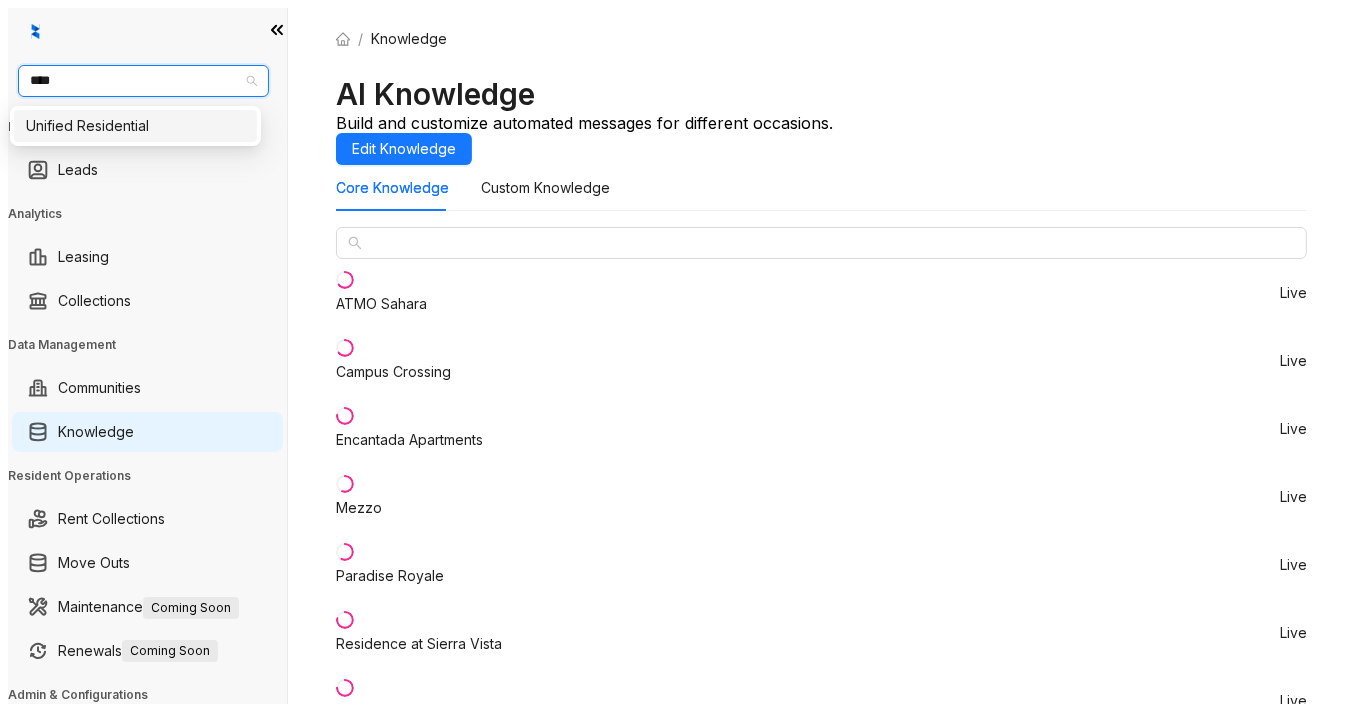 click on "Unified Residential" at bounding box center (135, 126) 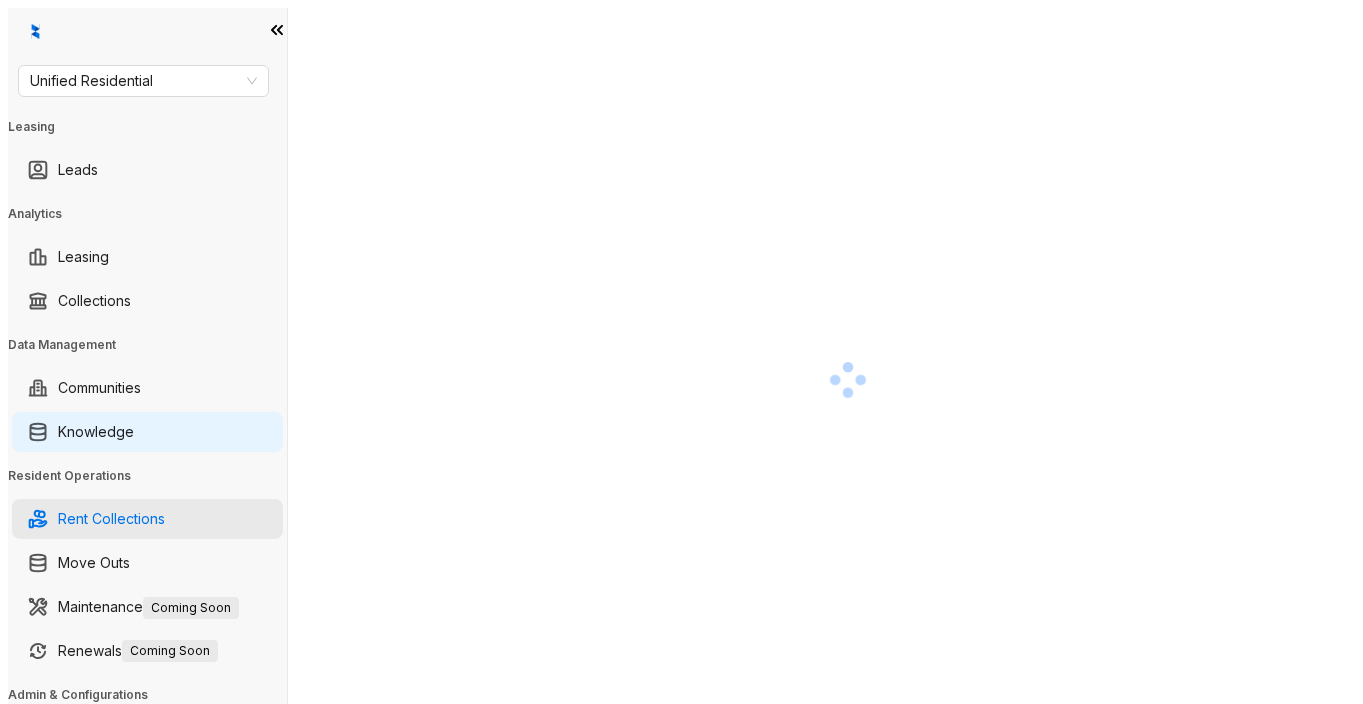 scroll, scrollTop: 0, scrollLeft: 0, axis: both 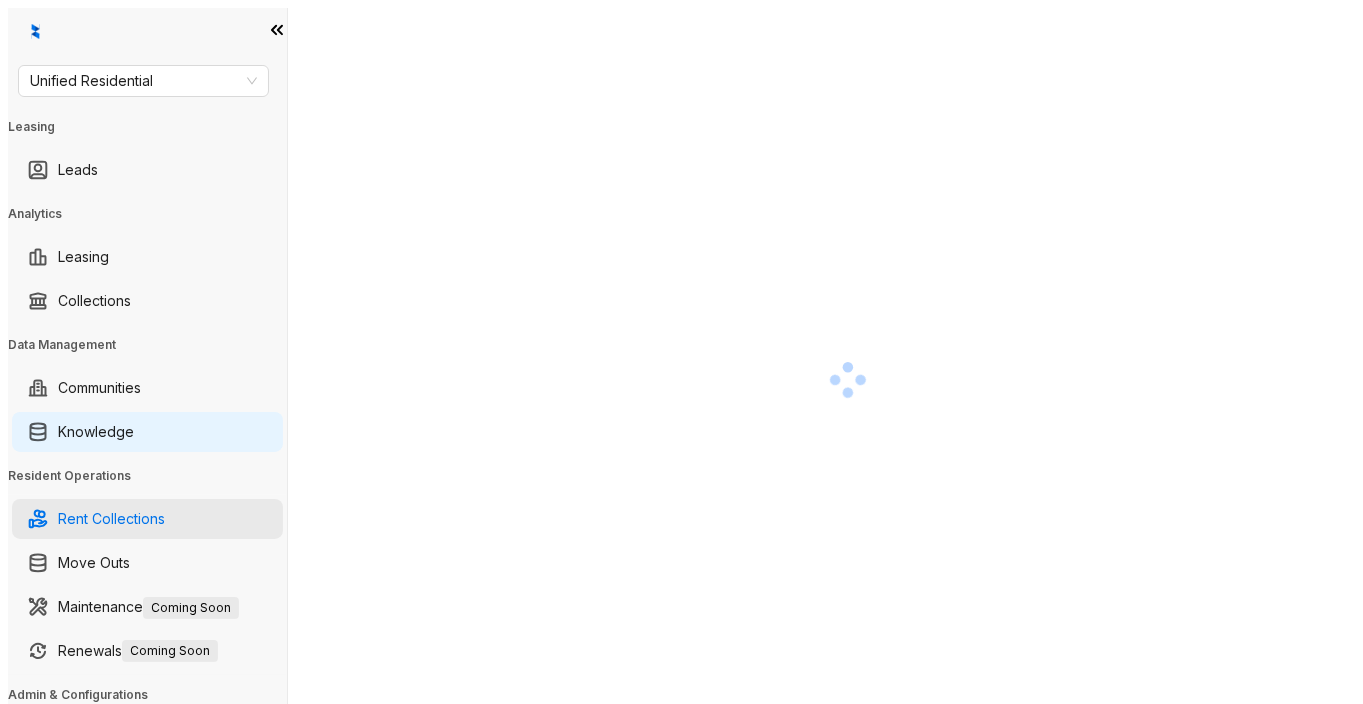 click on "Rent Collections" at bounding box center (111, 519) 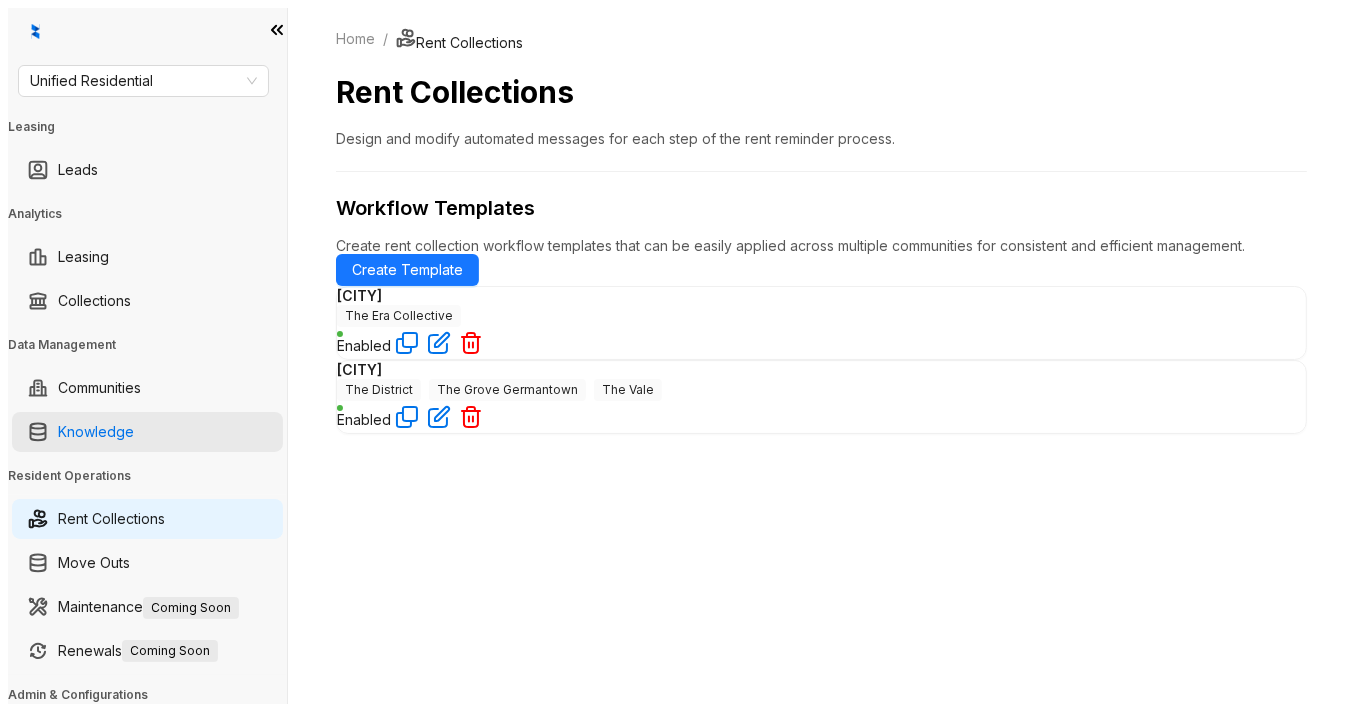 click on "Knowledge" at bounding box center (96, 432) 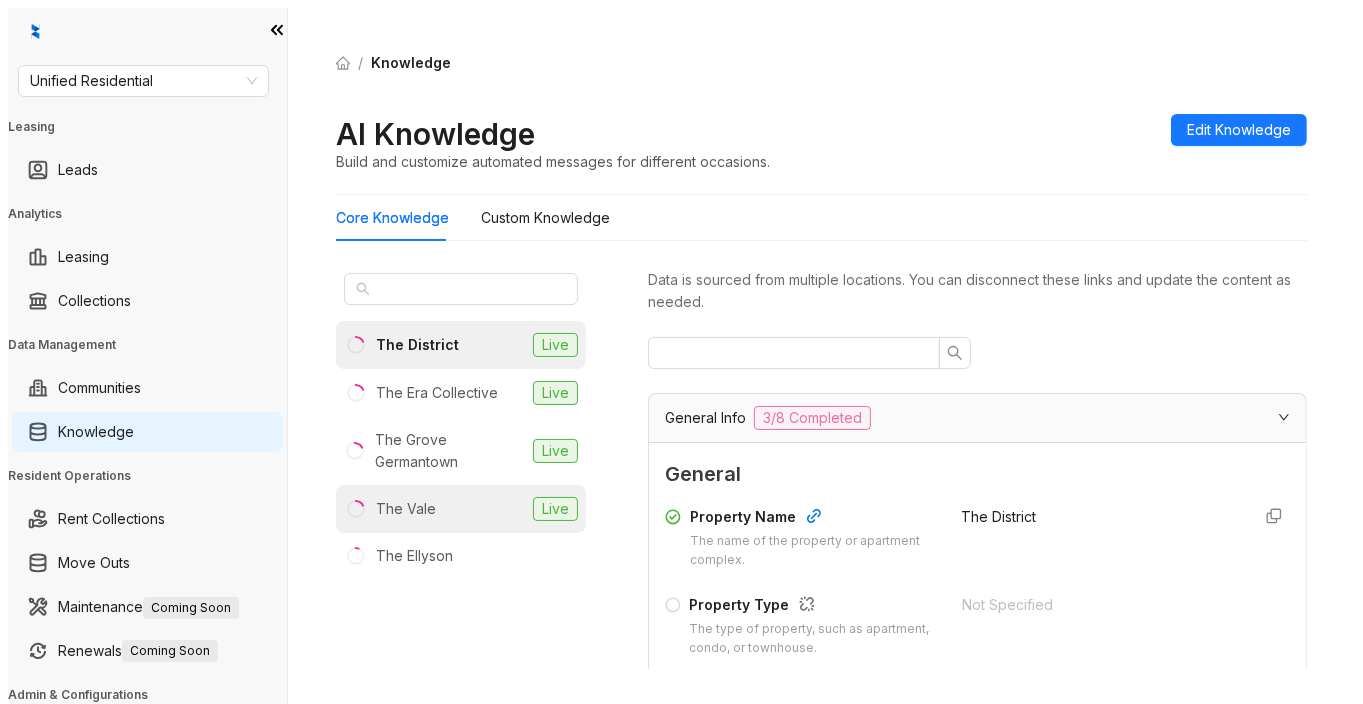 scroll, scrollTop: 82, scrollLeft: 0, axis: vertical 